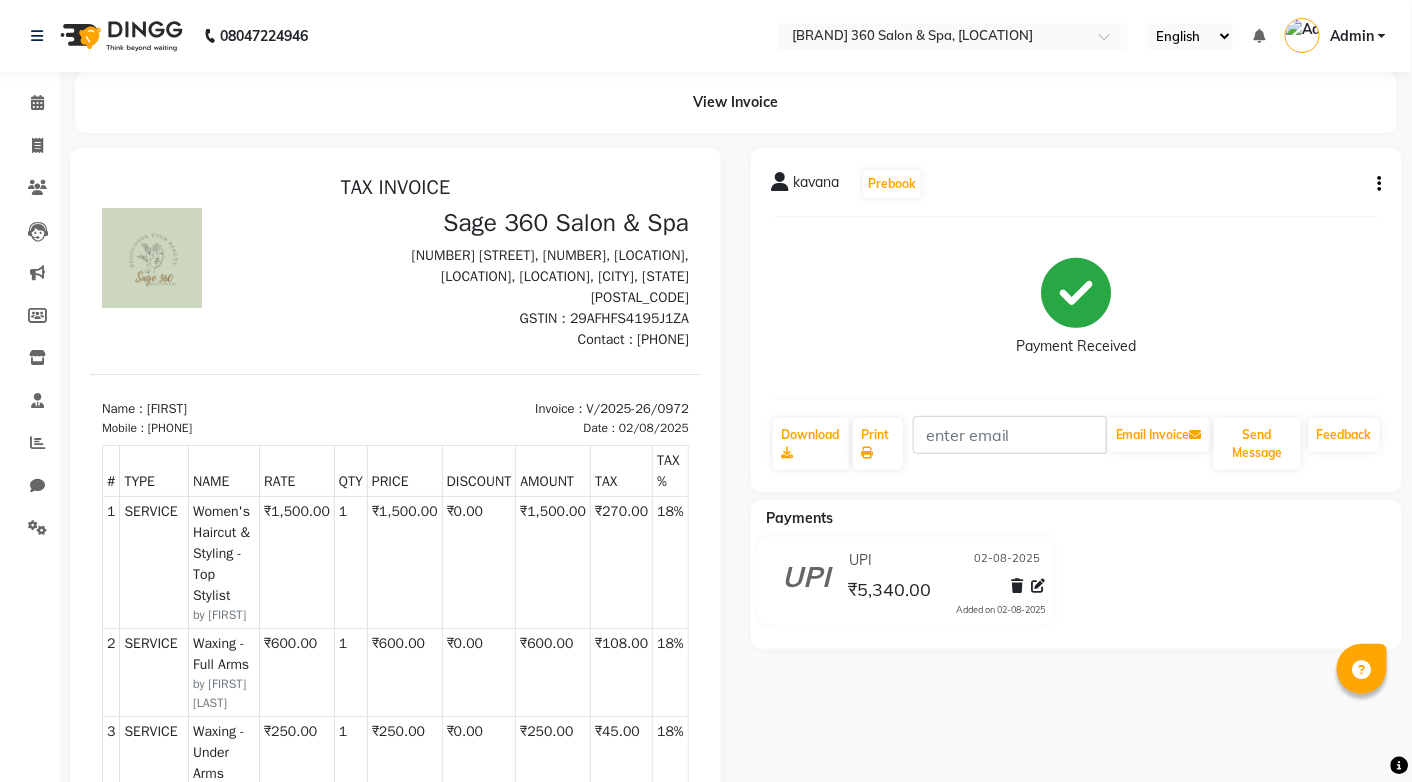 scroll, scrollTop: 0, scrollLeft: 0, axis: both 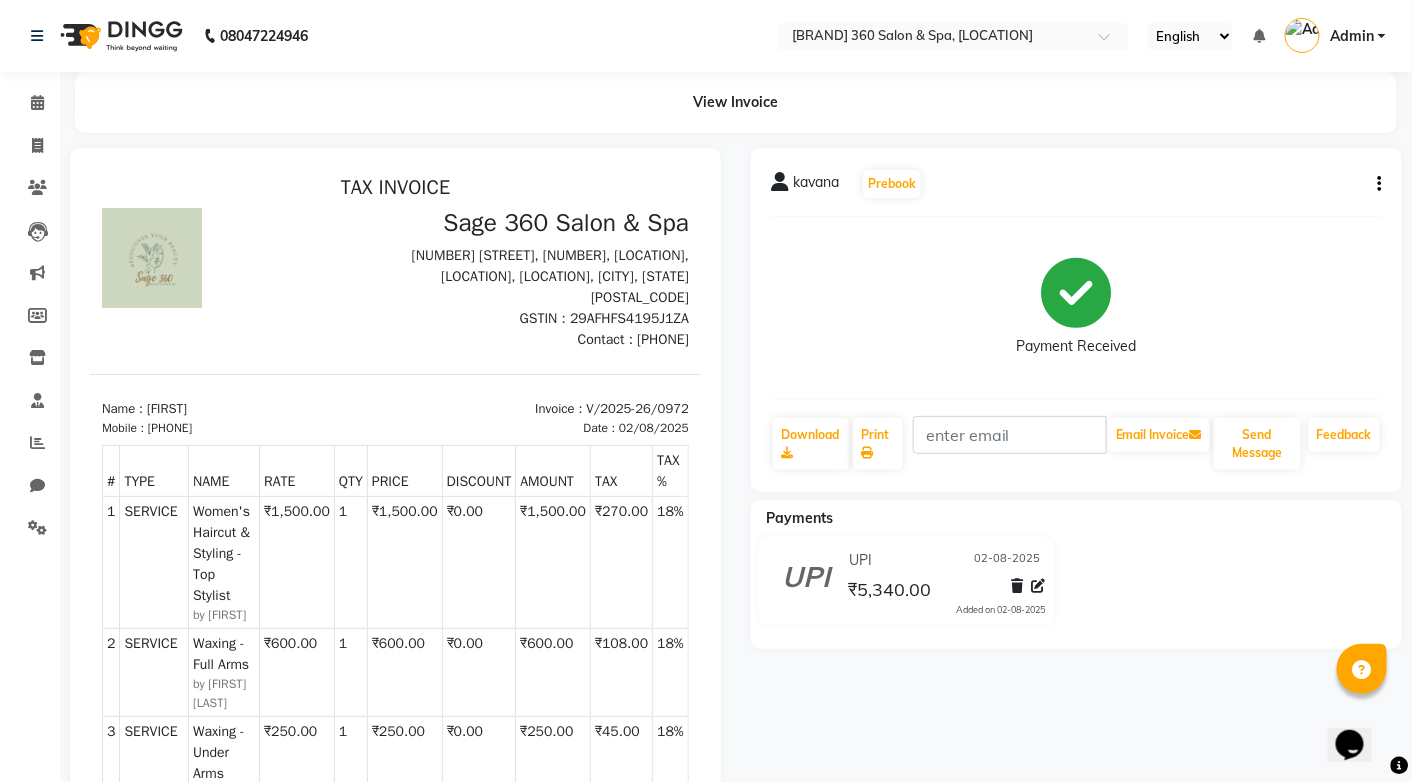 click 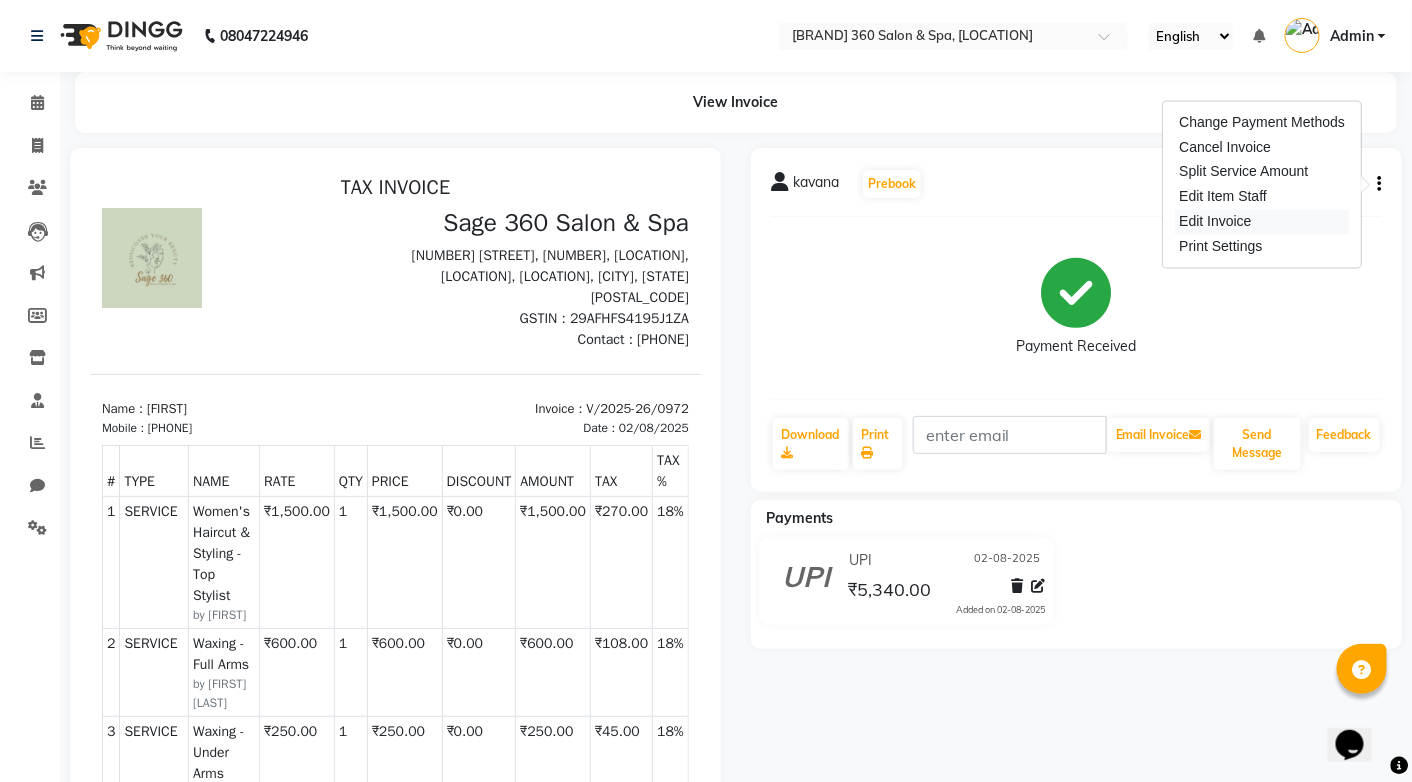 click on "Edit Invoice" at bounding box center [1263, 222] 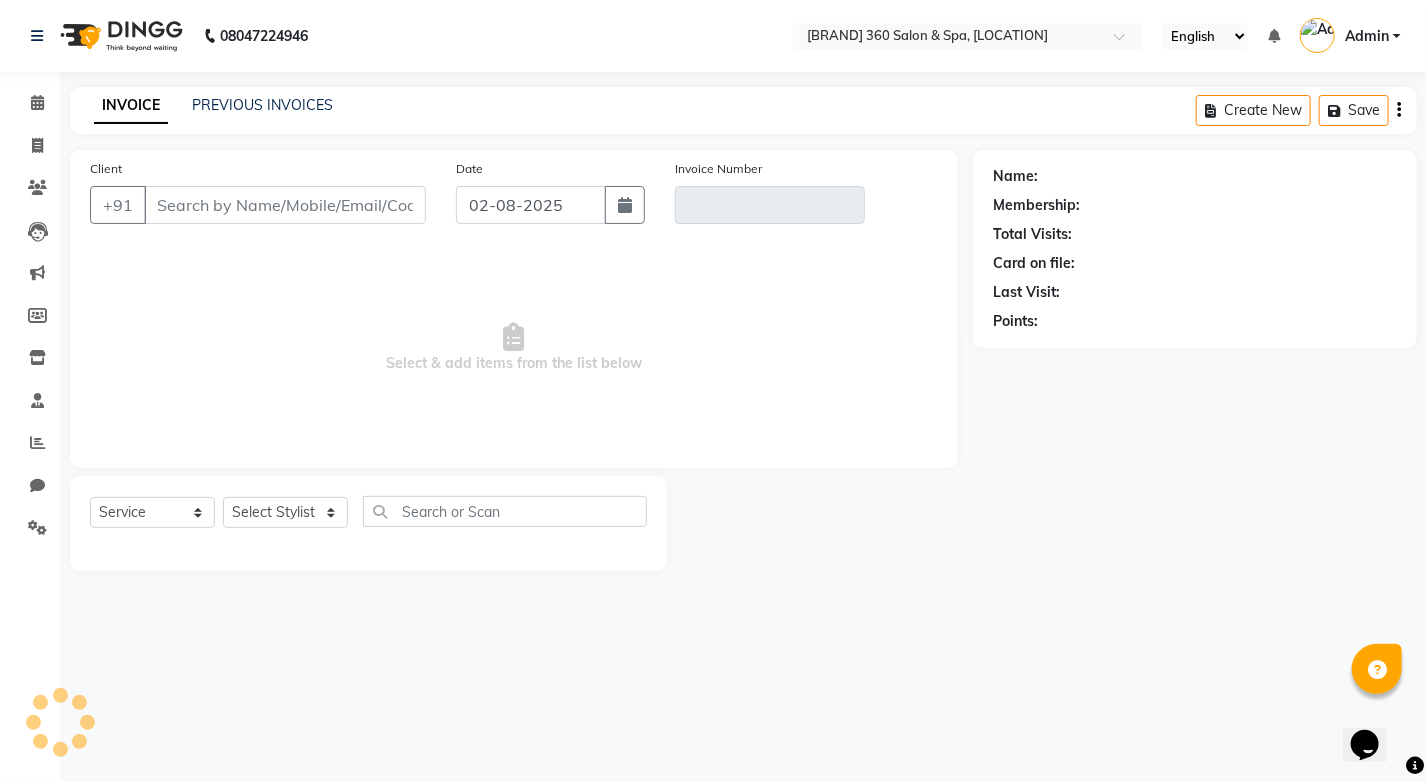 type on "[PHONE]" 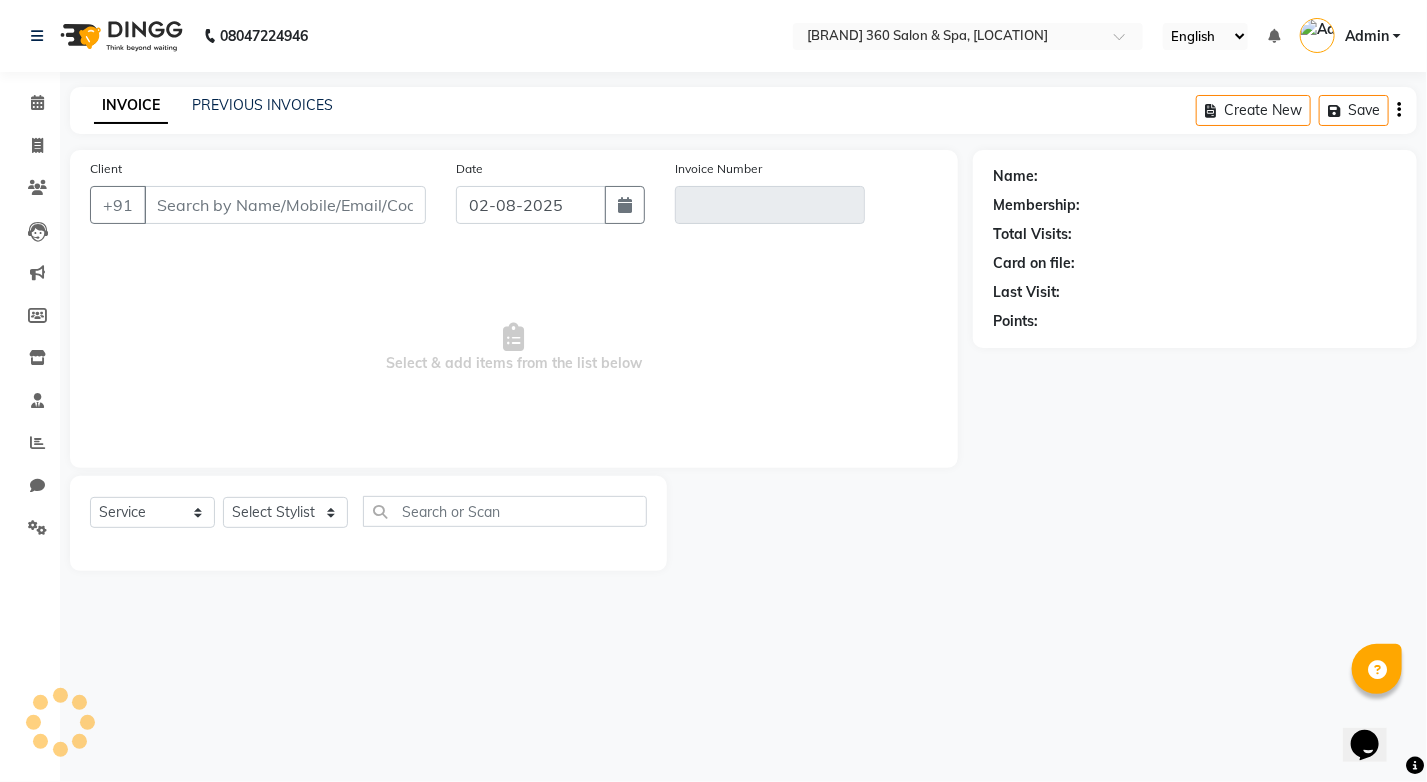 type on "V/2025-26/0972" 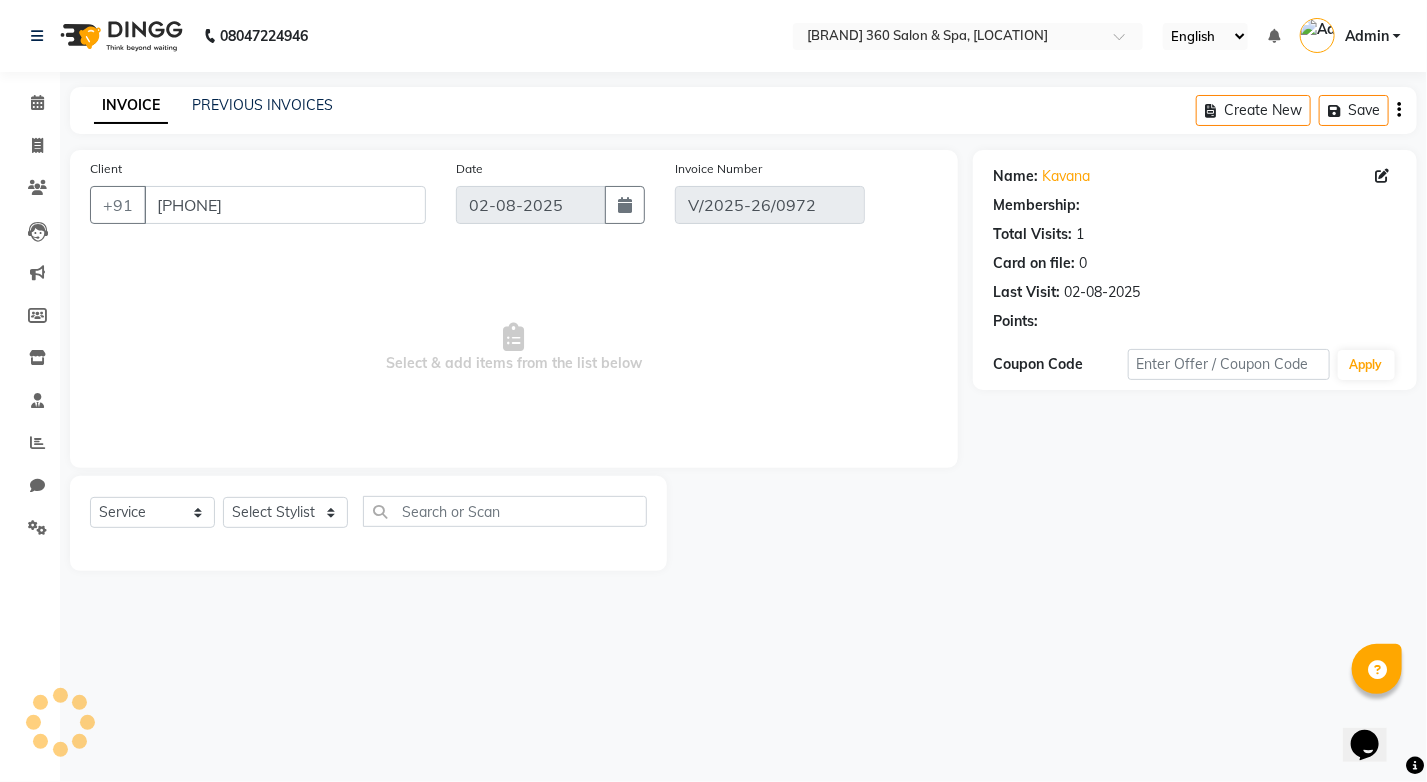 select on "select" 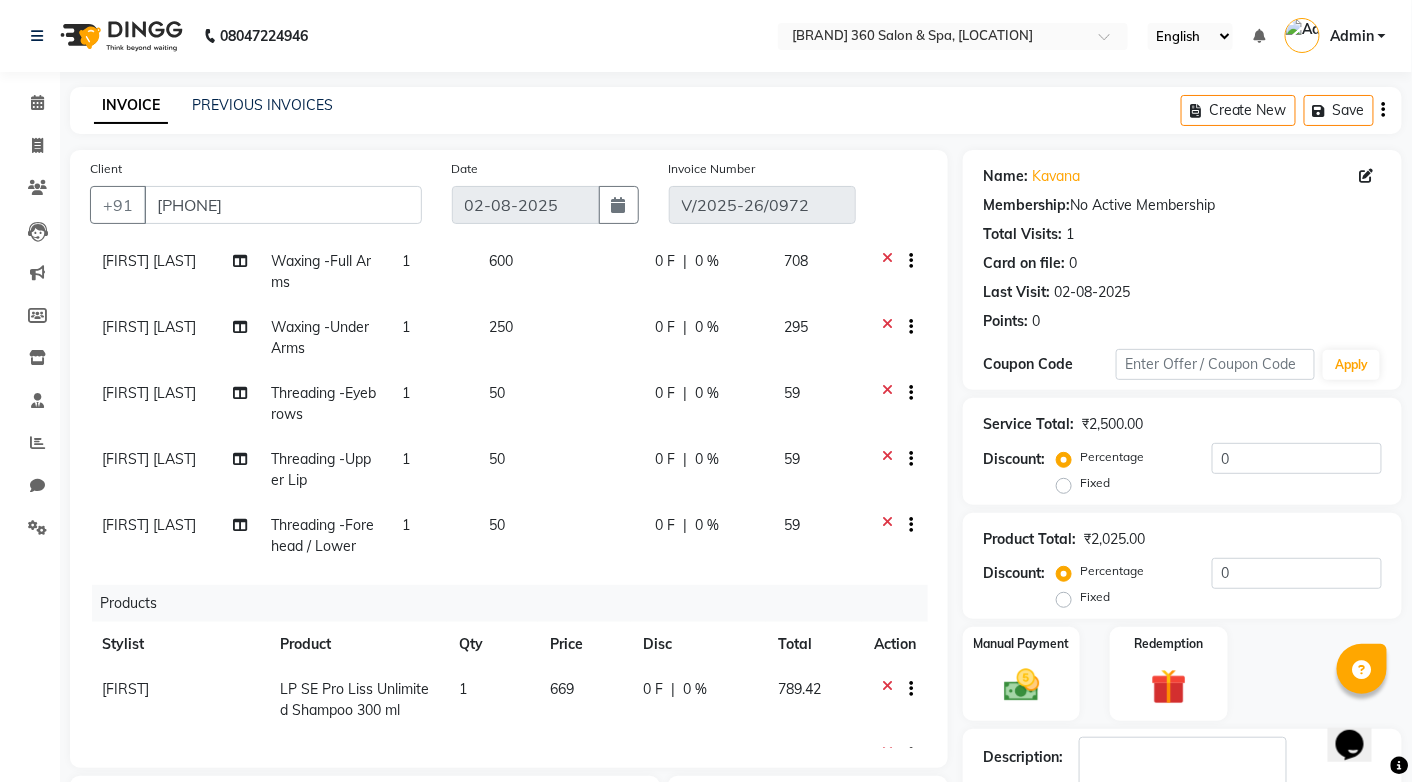scroll, scrollTop: 260, scrollLeft: 0, axis: vertical 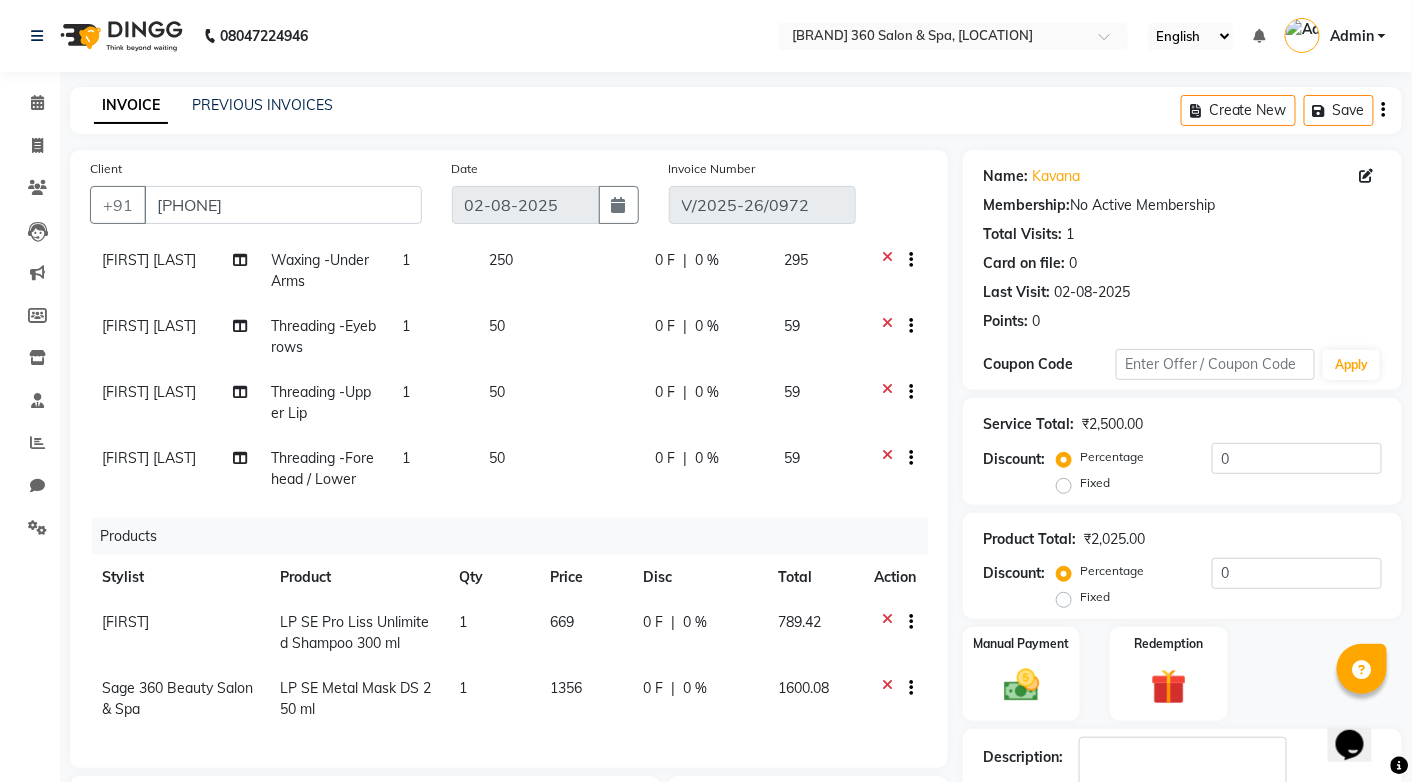 click on "Sage 360 Beauty Salon & Spa" 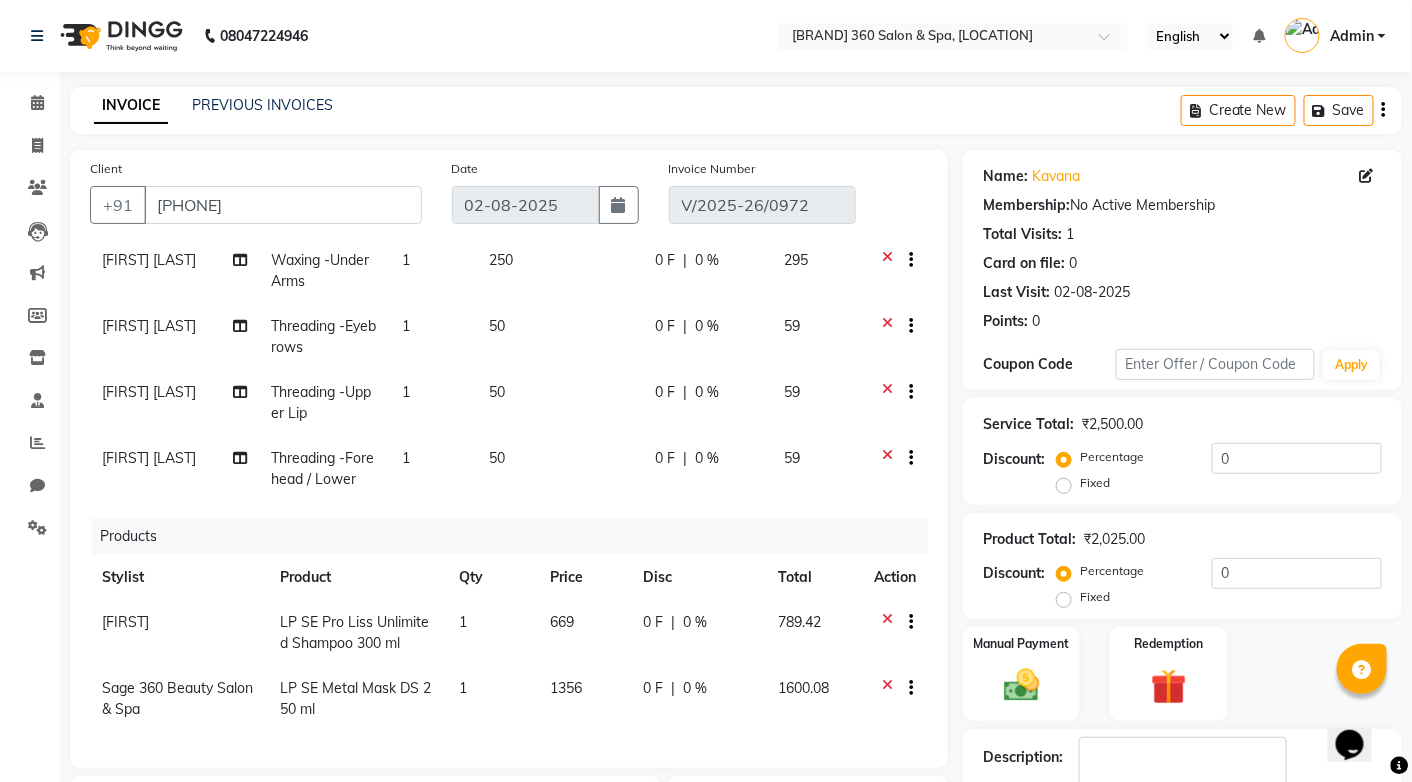 select on "68049" 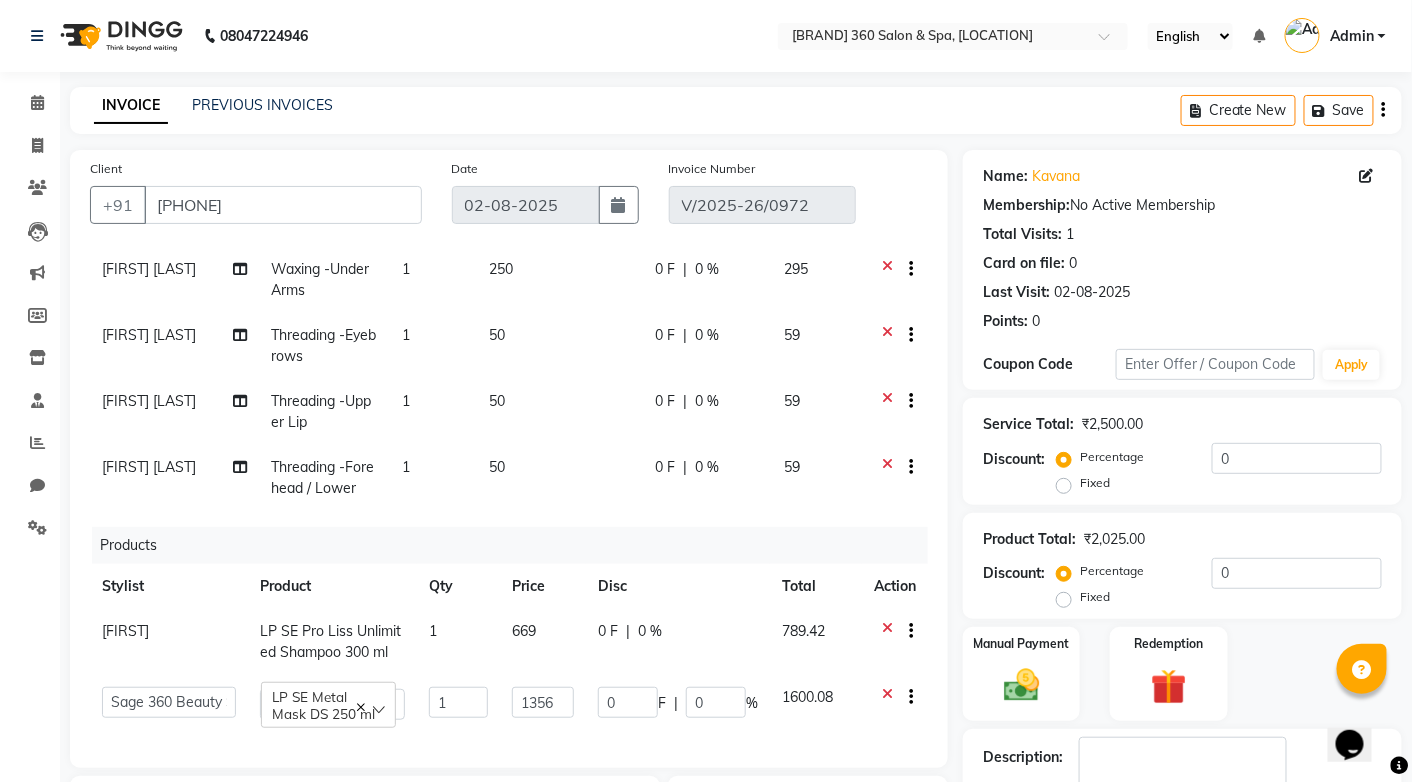 scroll, scrollTop: 252, scrollLeft: 0, axis: vertical 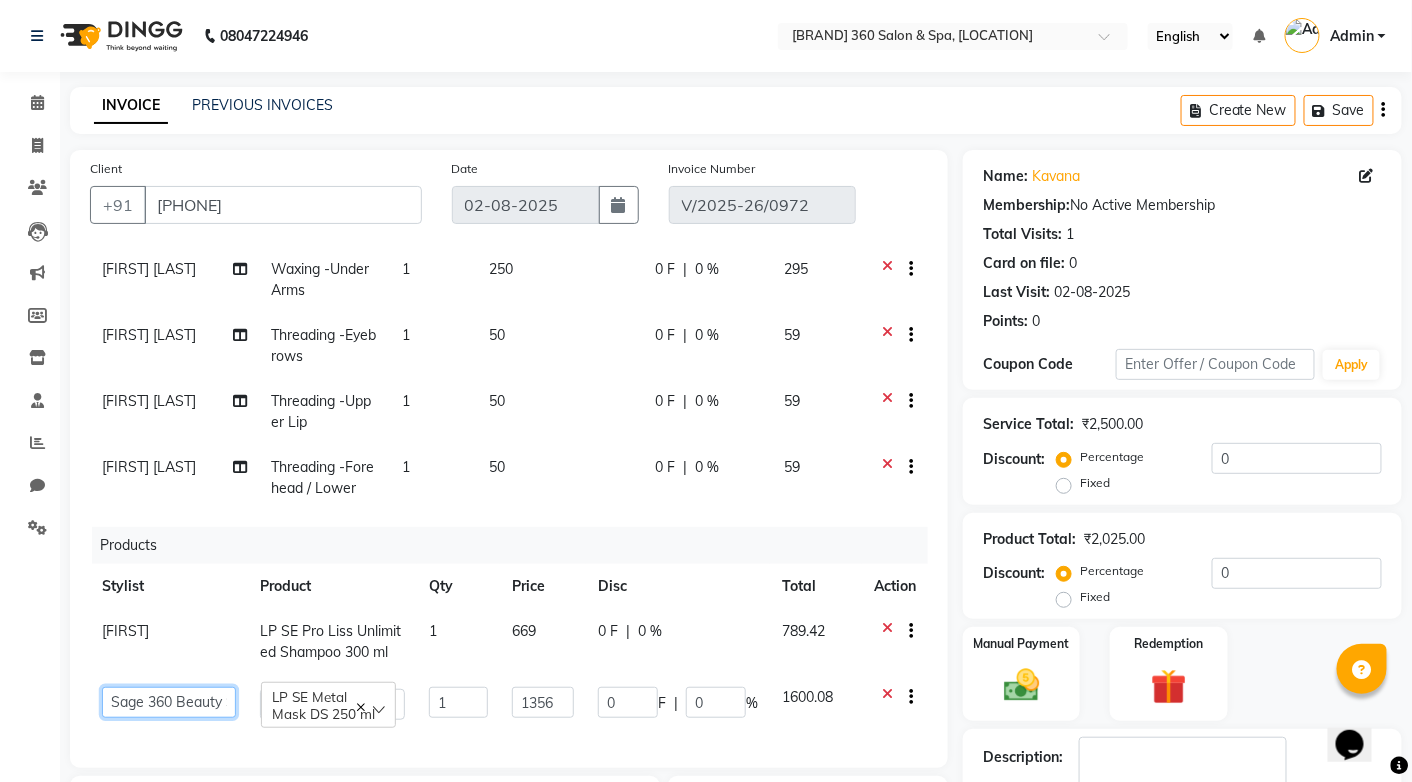 click on "[FIRST] [LAST] [FIRST] [FIRST] [FIRST] [FIRST] [FIRST] [LAST] [FIRST] [FIRST] [BRAND] 360 Beauty Salon & Spa [LAST] [LAST] [LAST] [LAST]" 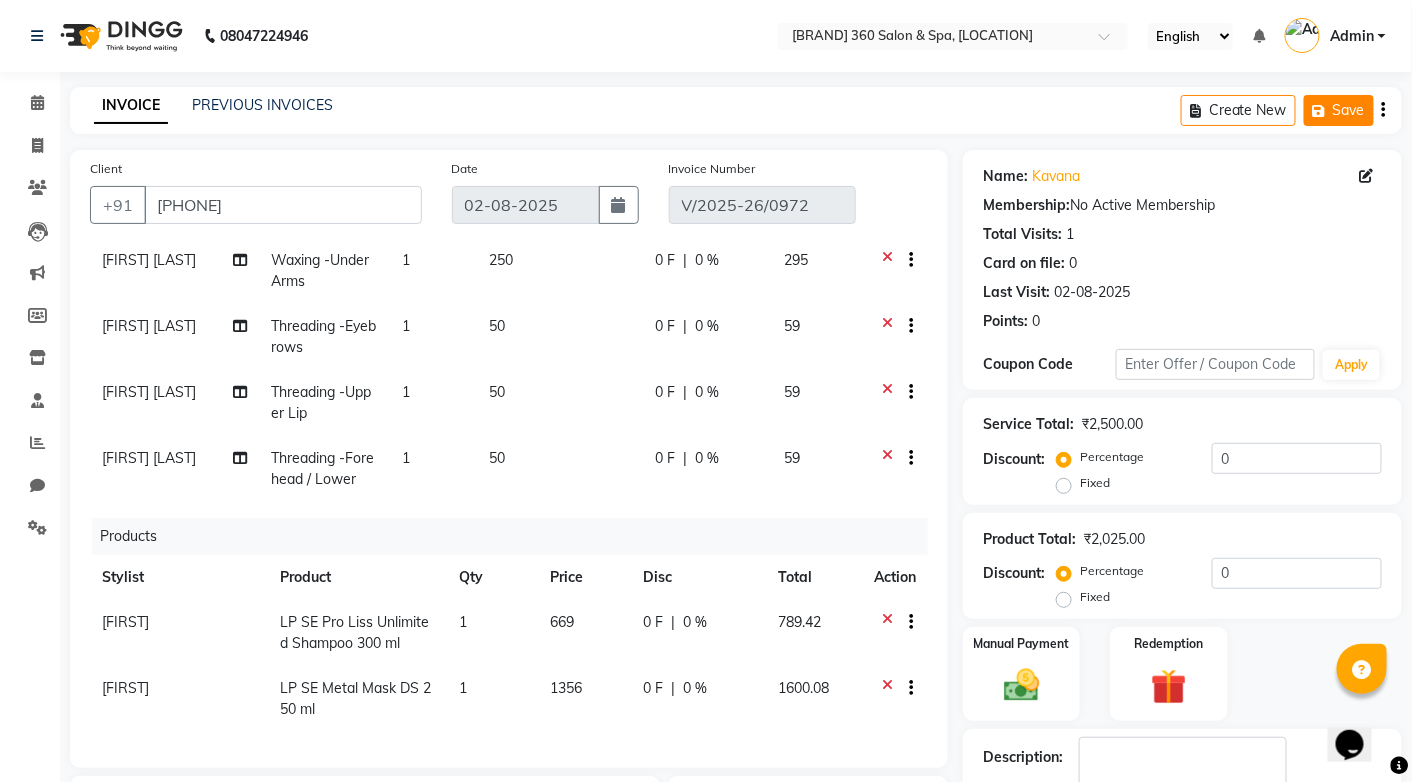 click on "Save" 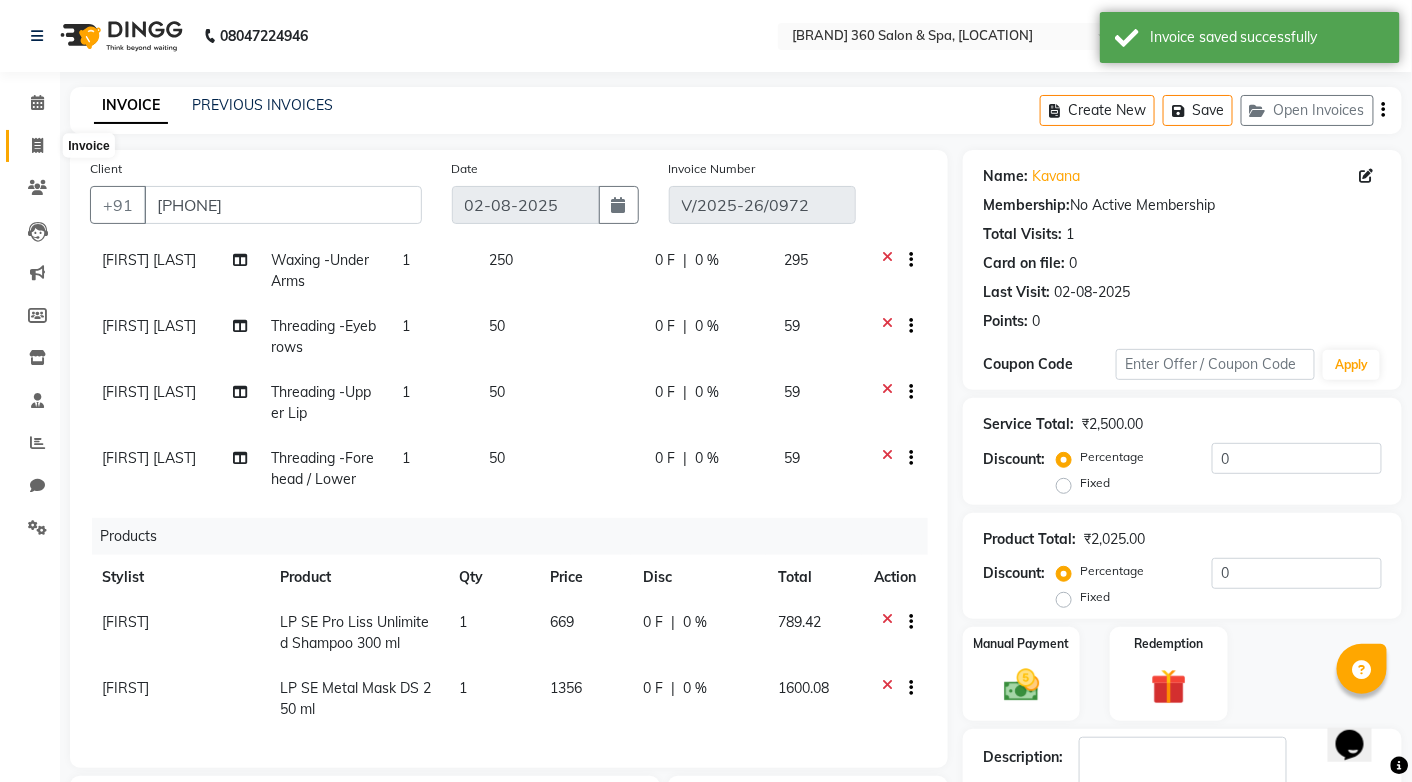 click 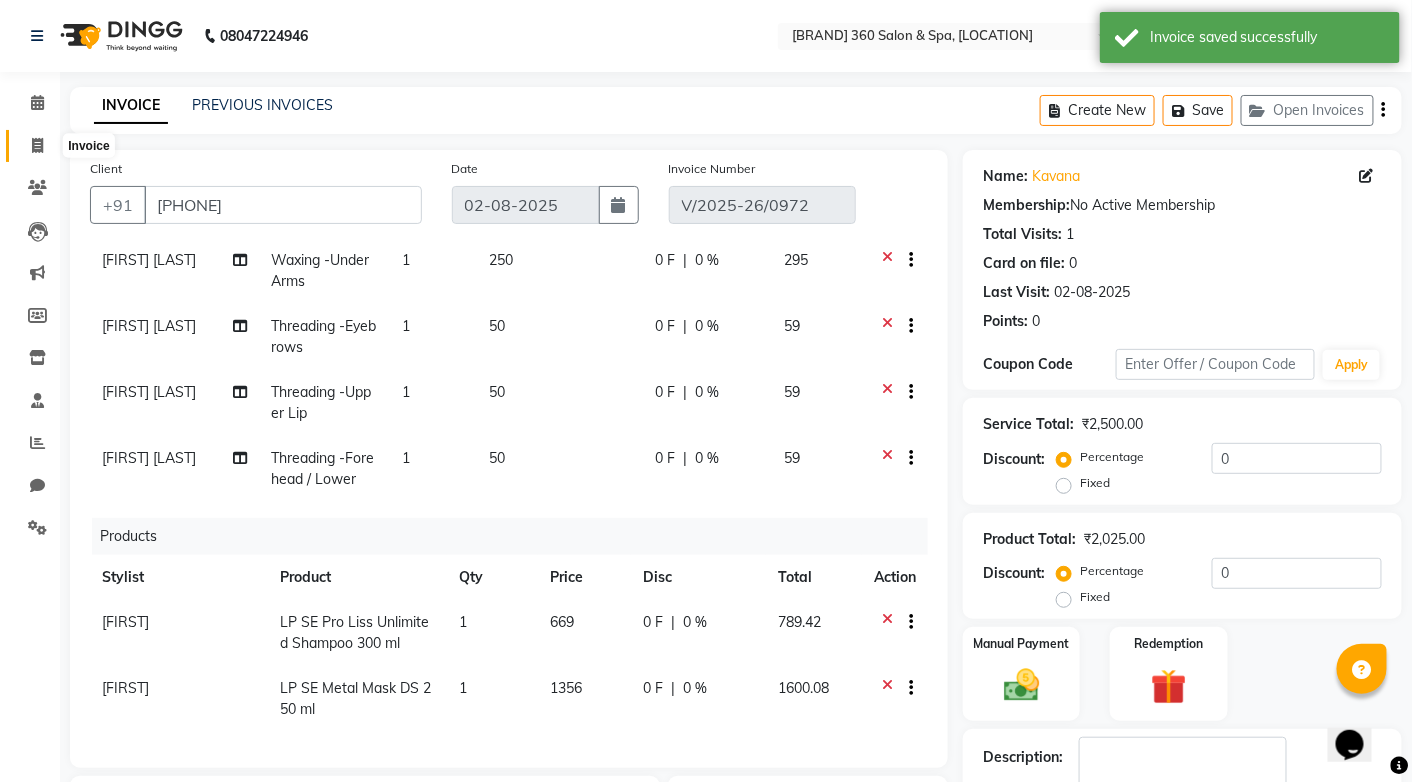 select on "service" 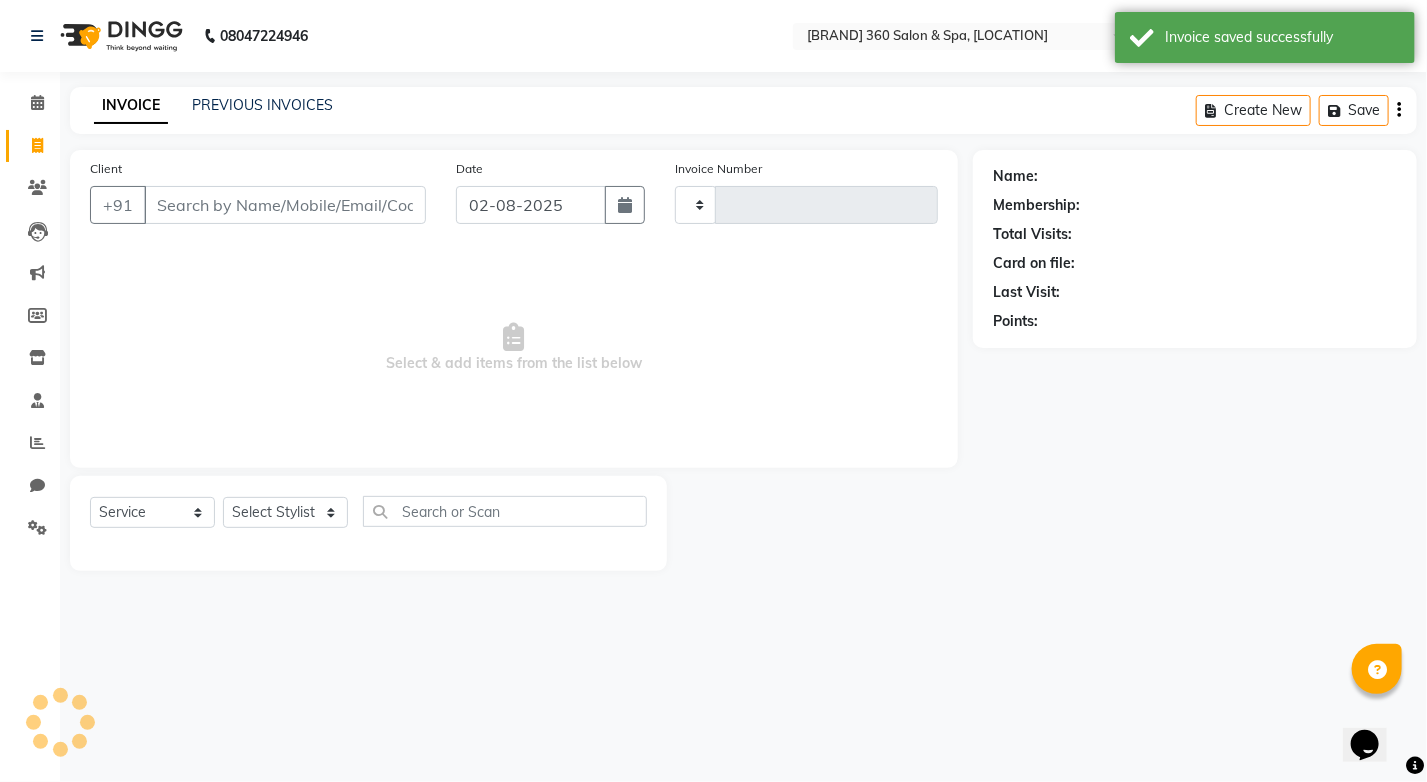 type on "0975" 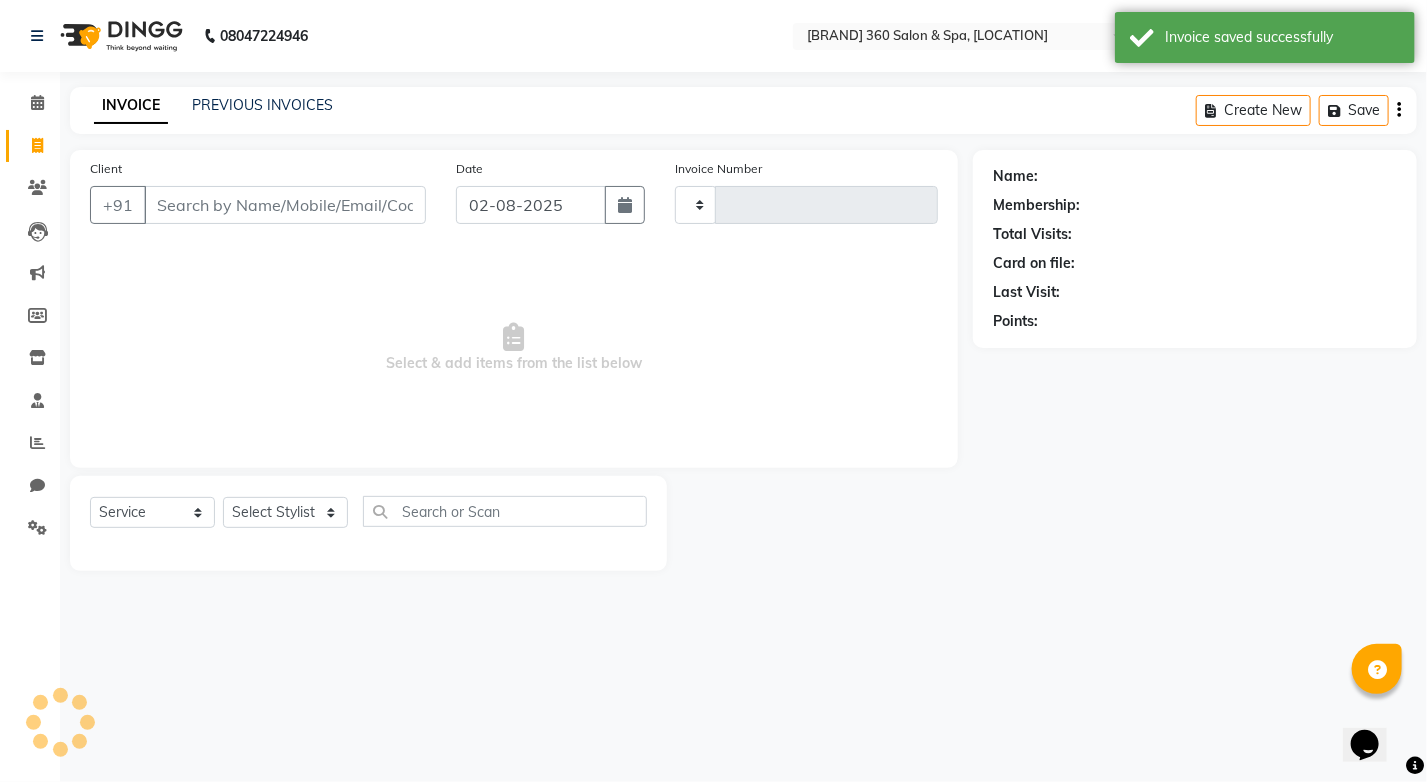 select on "7678" 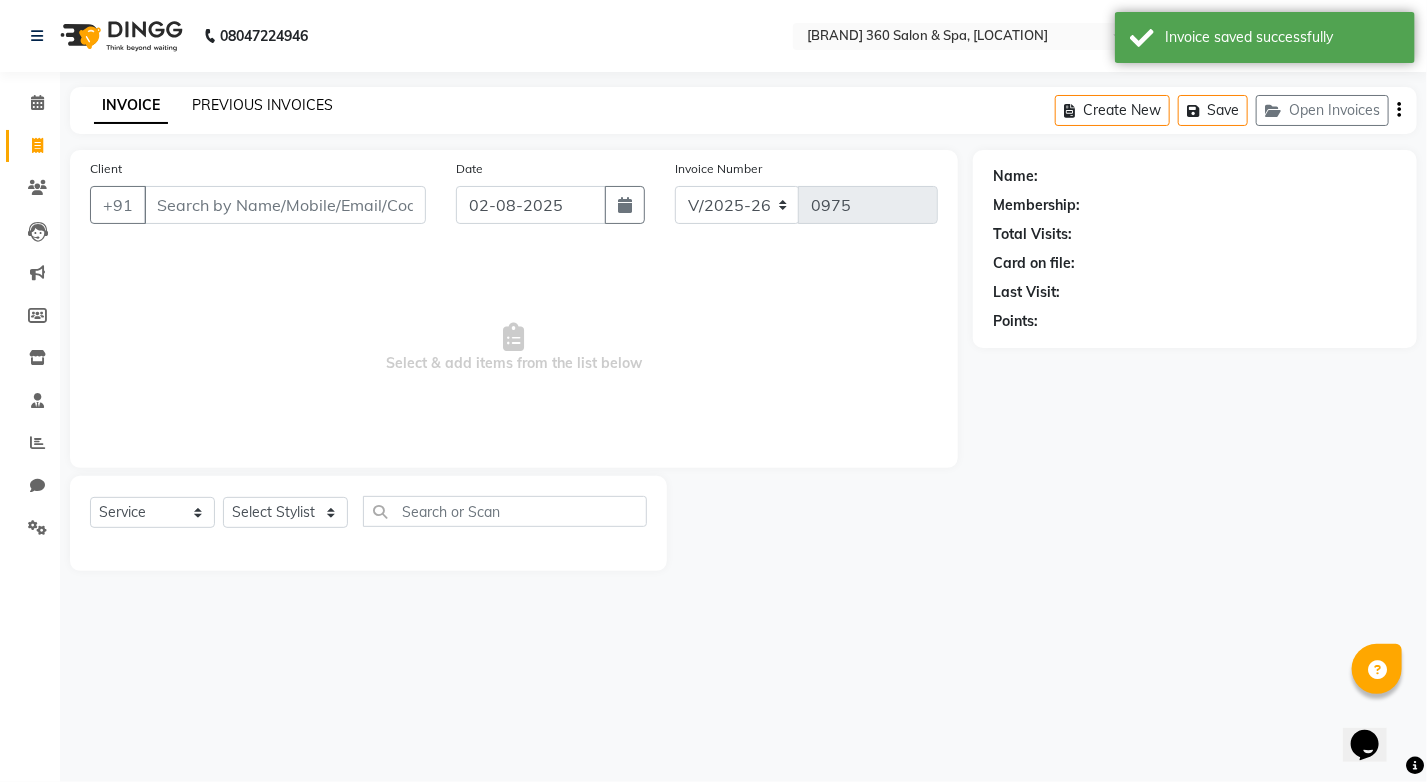 click on "PREVIOUS INVOICES" 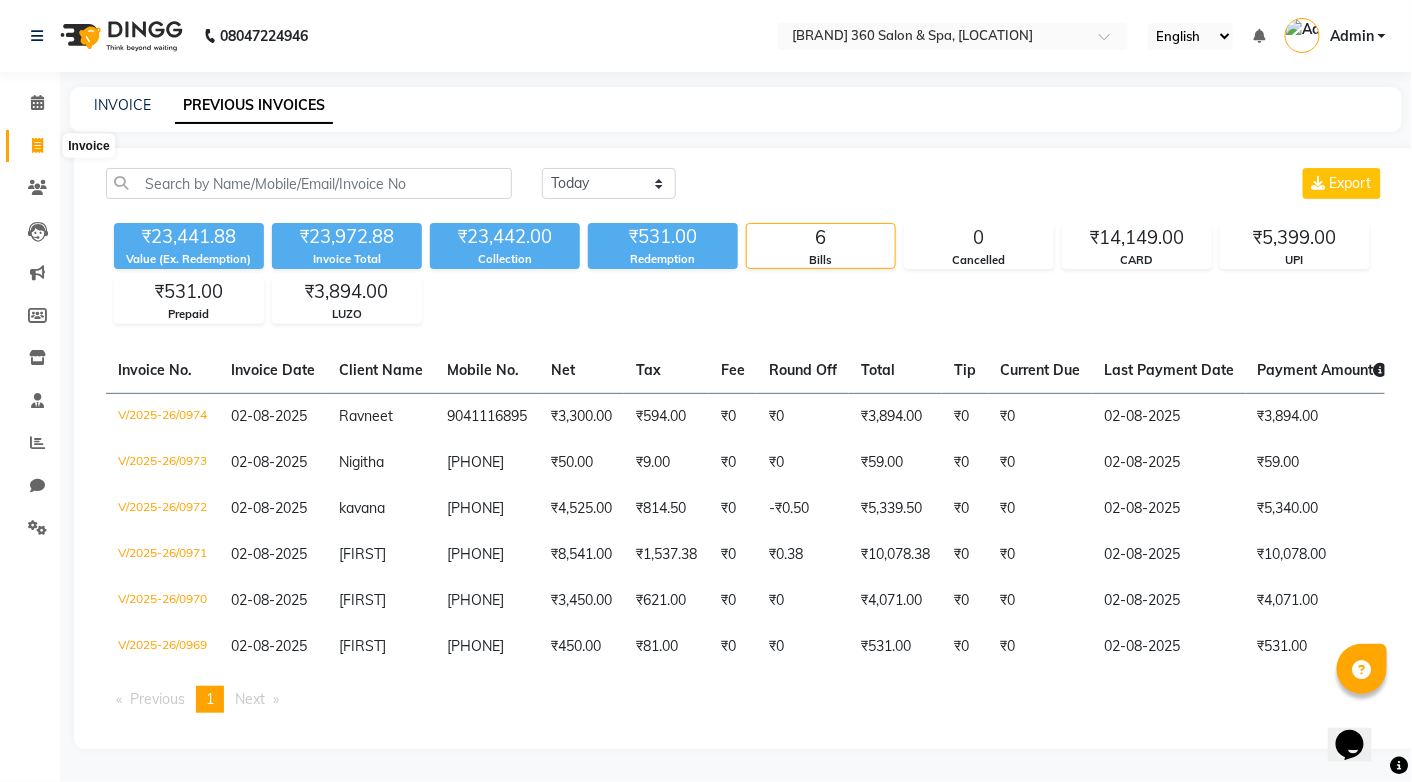 click 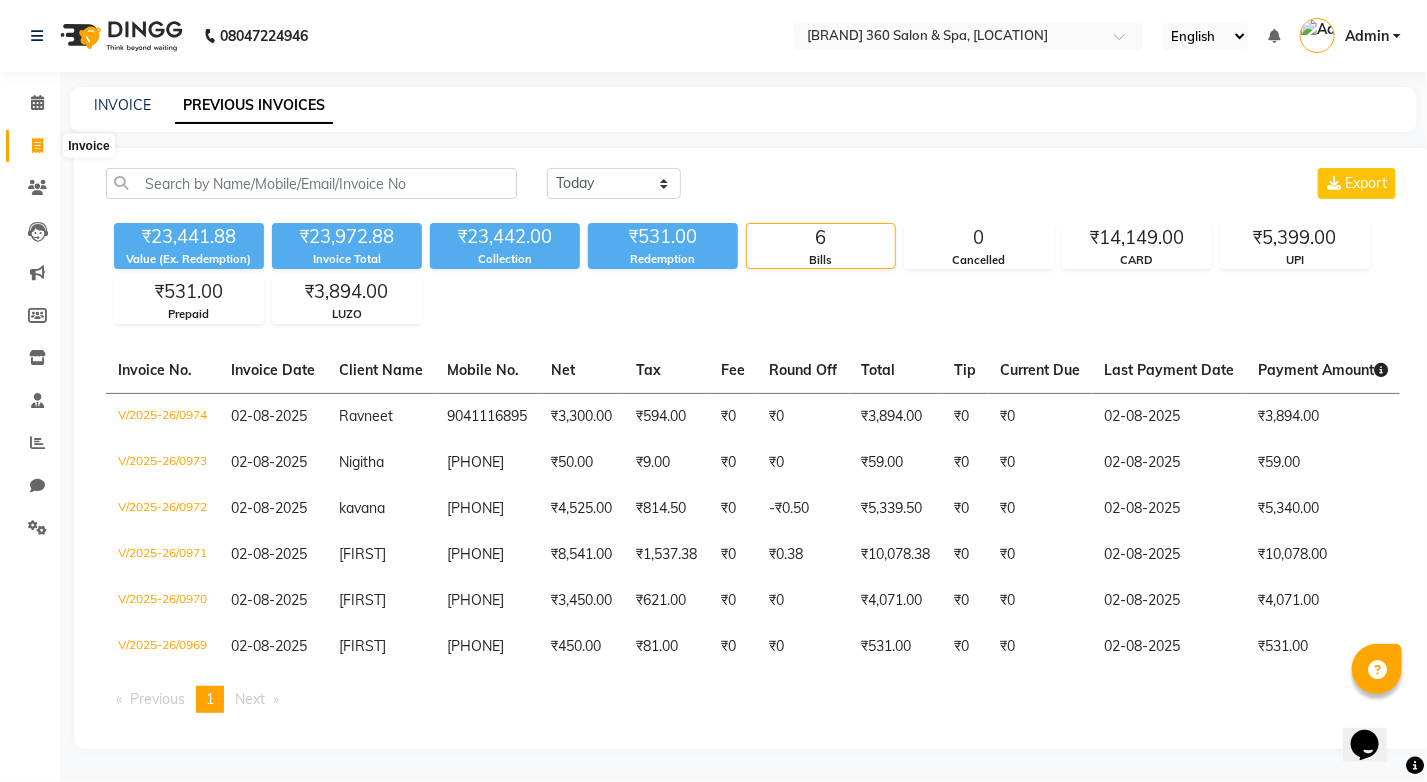 select on "service" 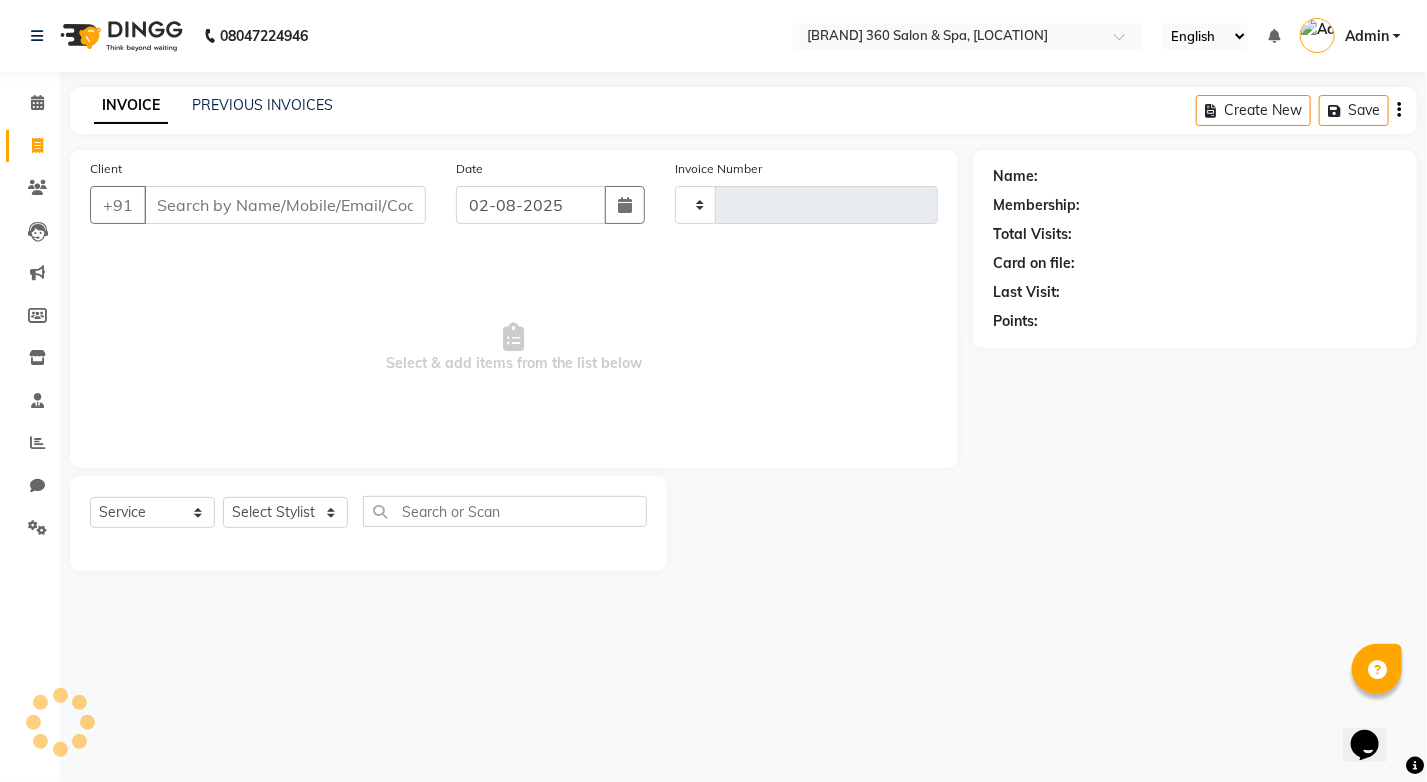 type on "0975" 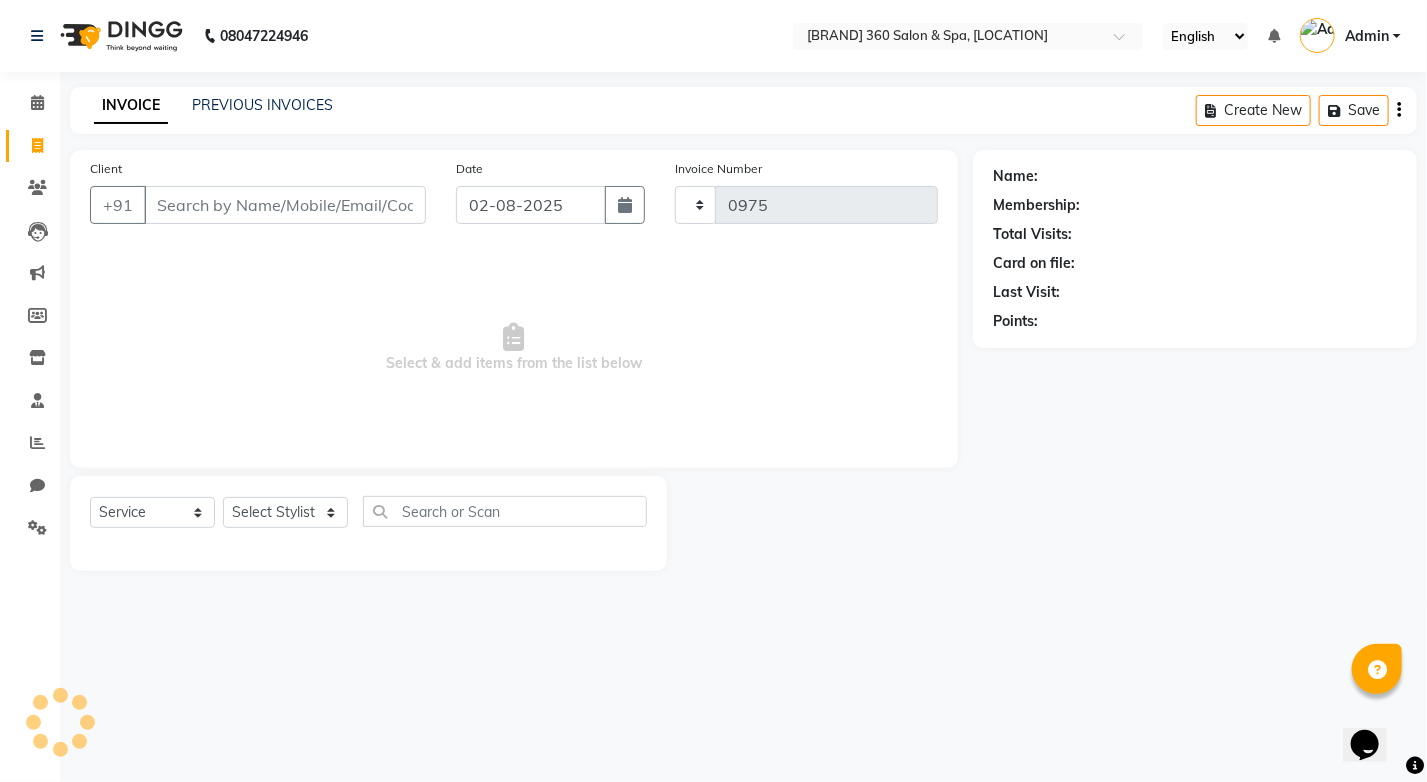 select on "7678" 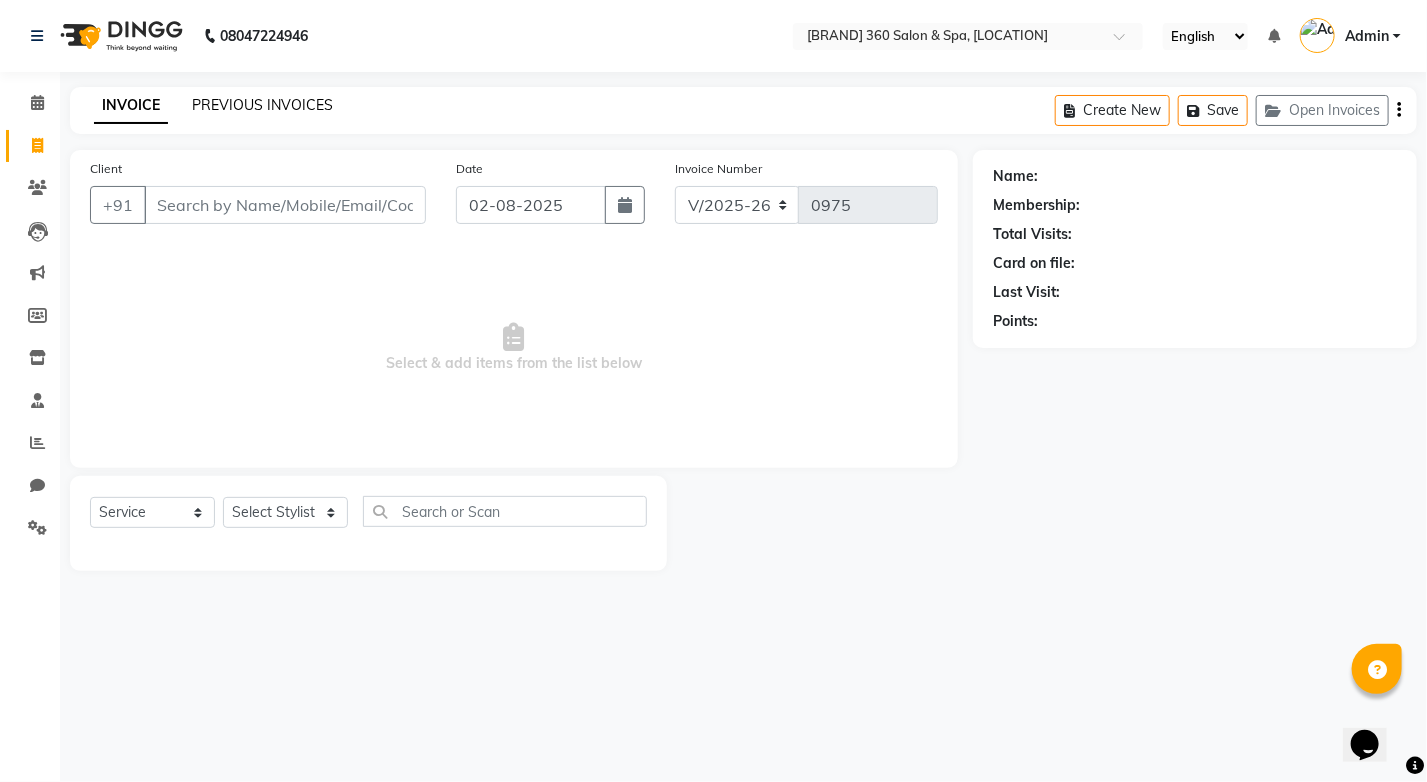 click on "PREVIOUS INVOICES" 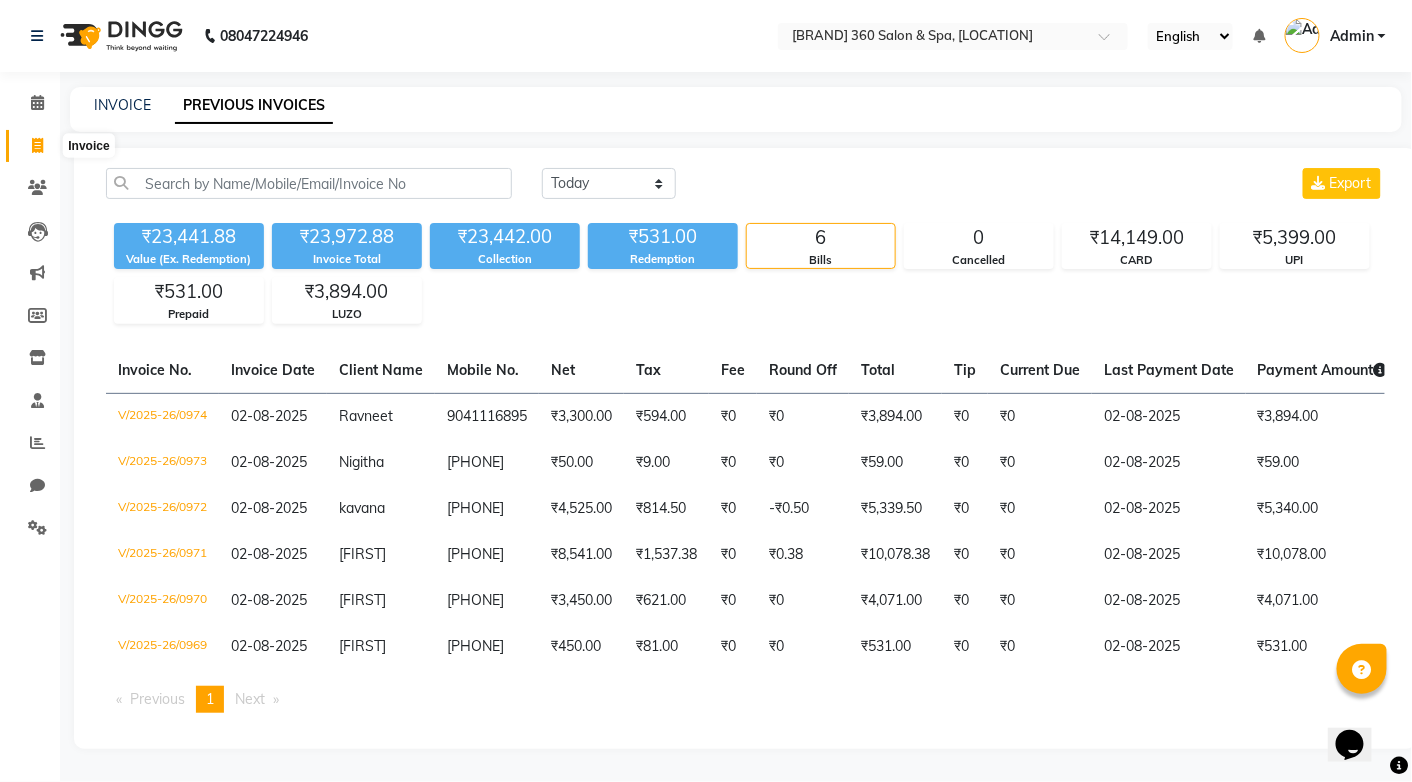 click 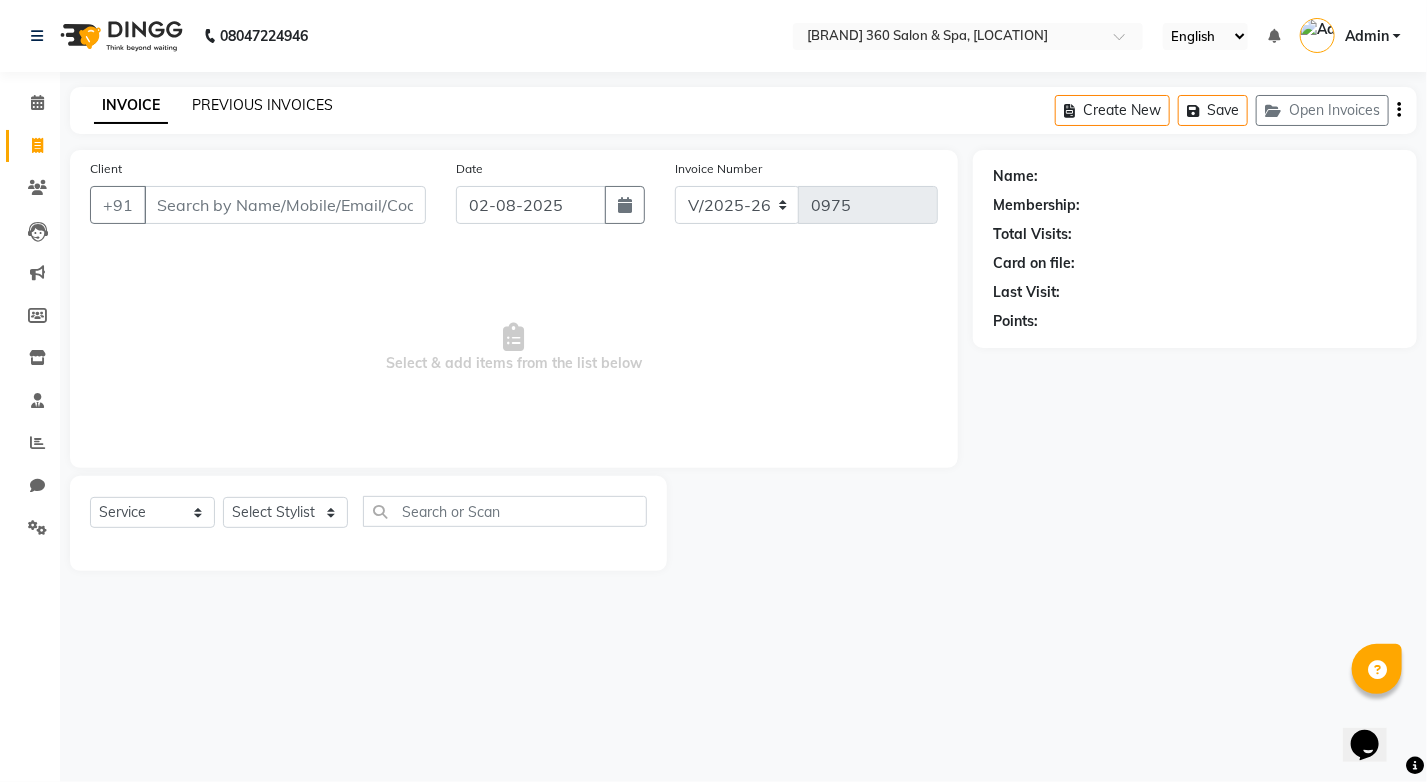 click on "PREVIOUS INVOICES" 